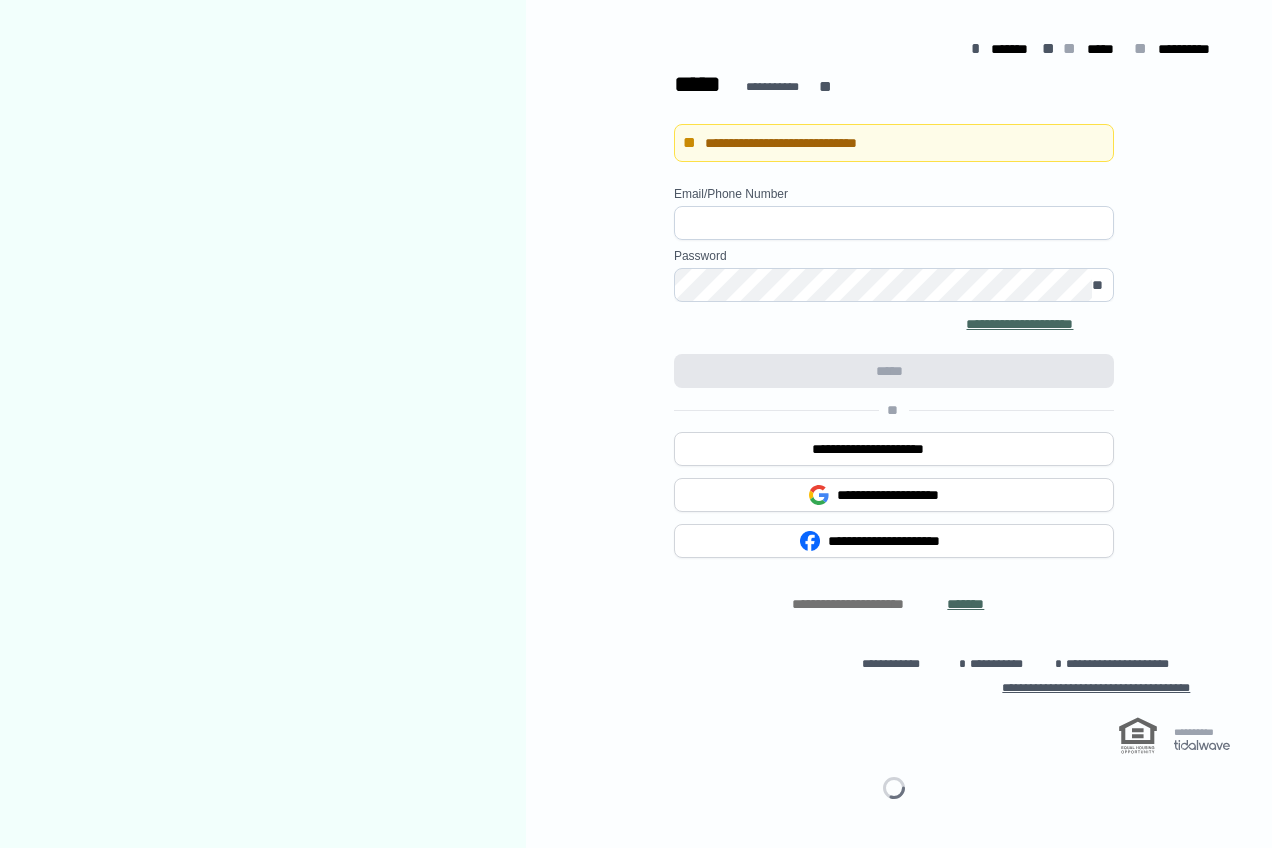 scroll, scrollTop: 0, scrollLeft: 0, axis: both 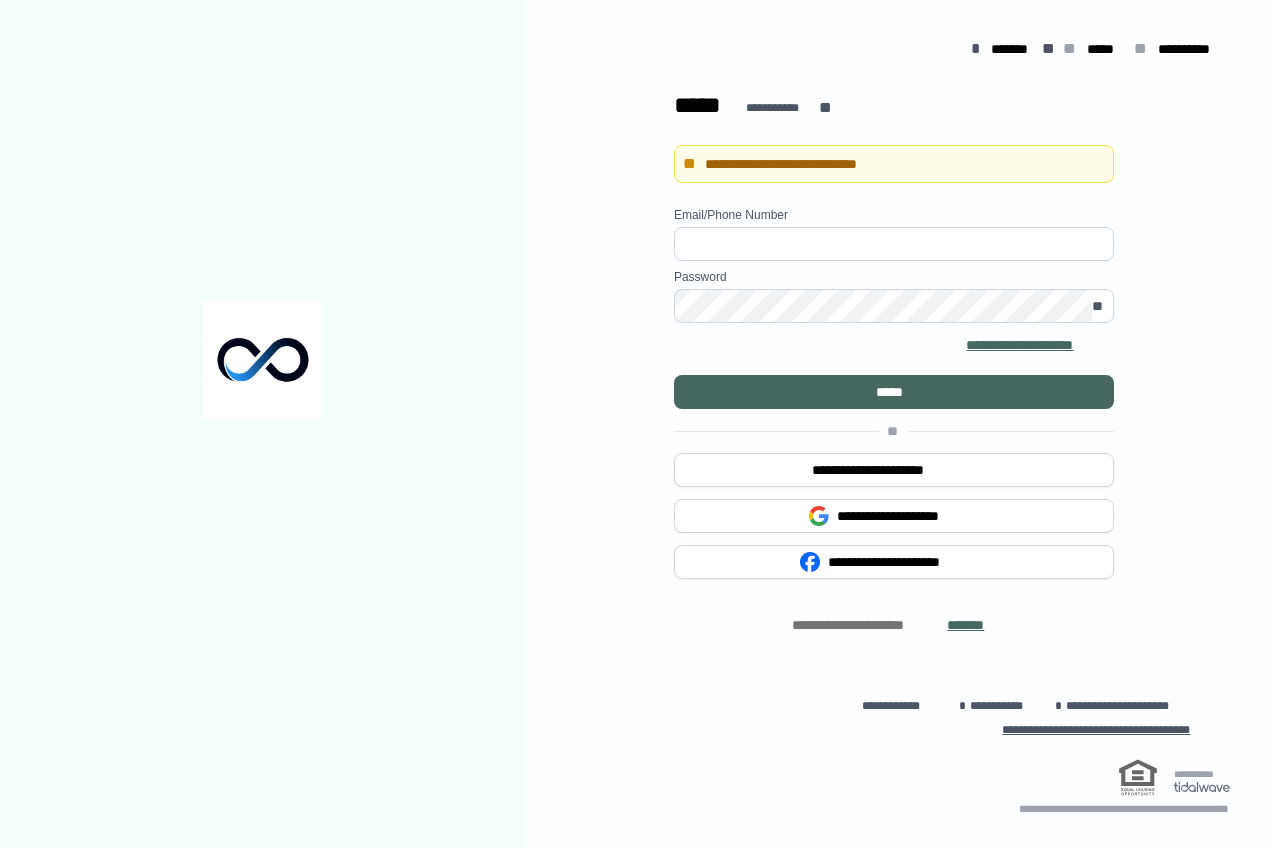 click at bounding box center (894, 244) 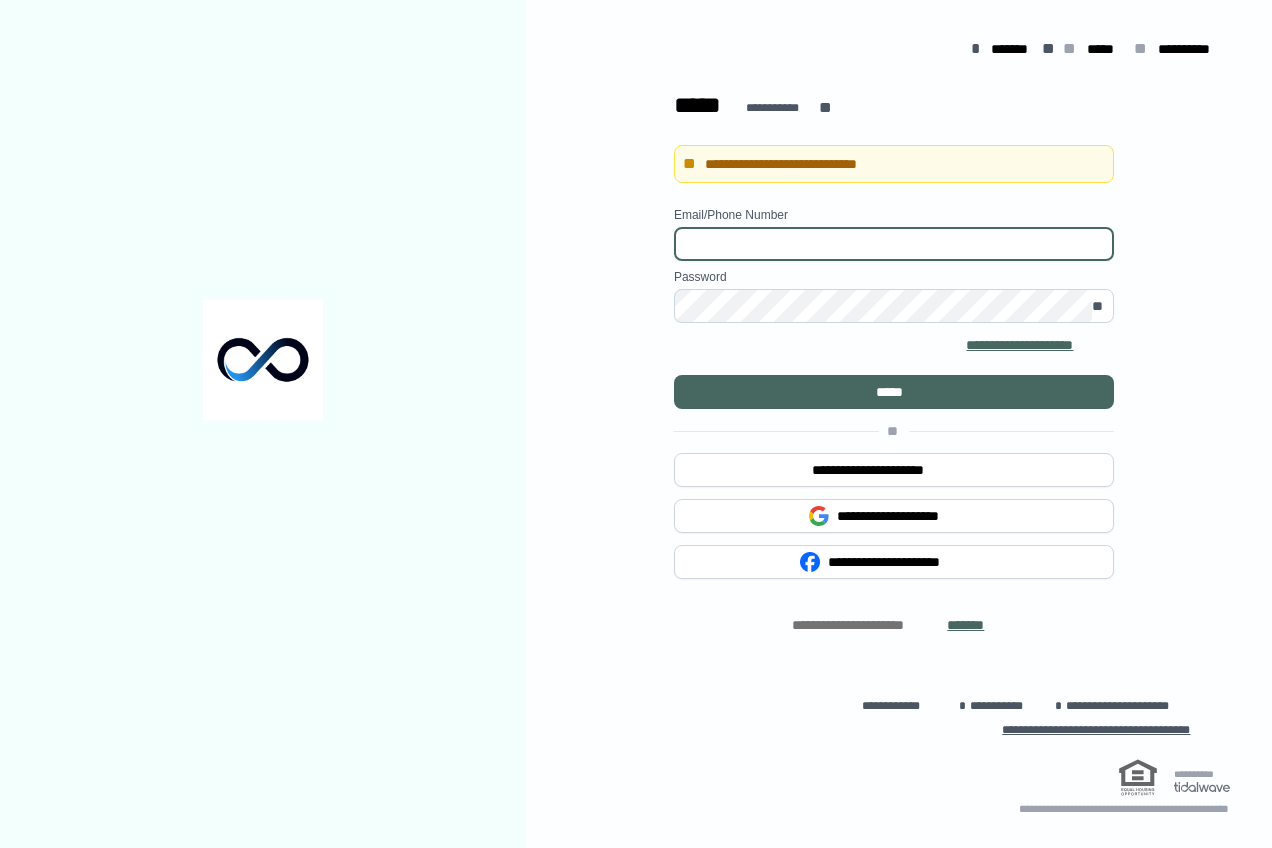 type on "**********" 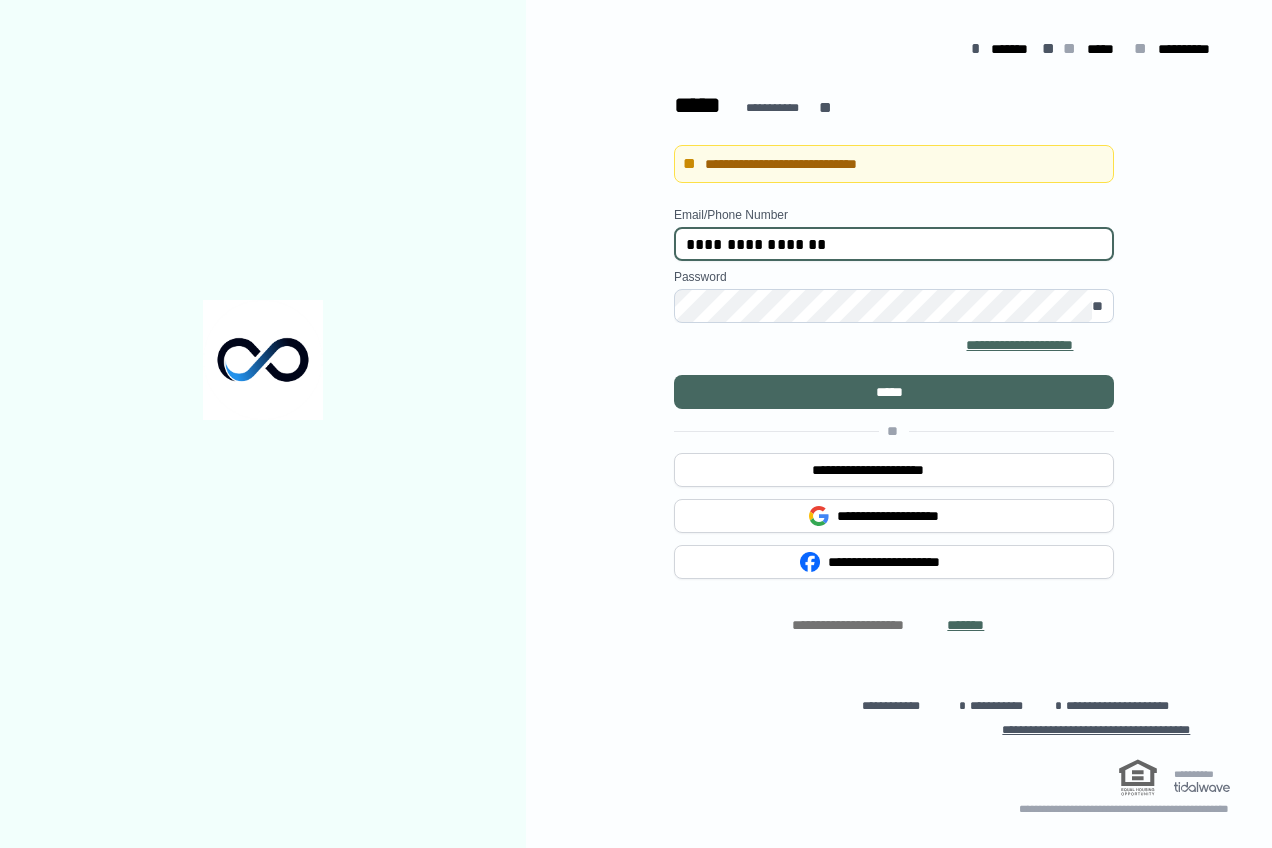 click at bounding box center [823, 362] 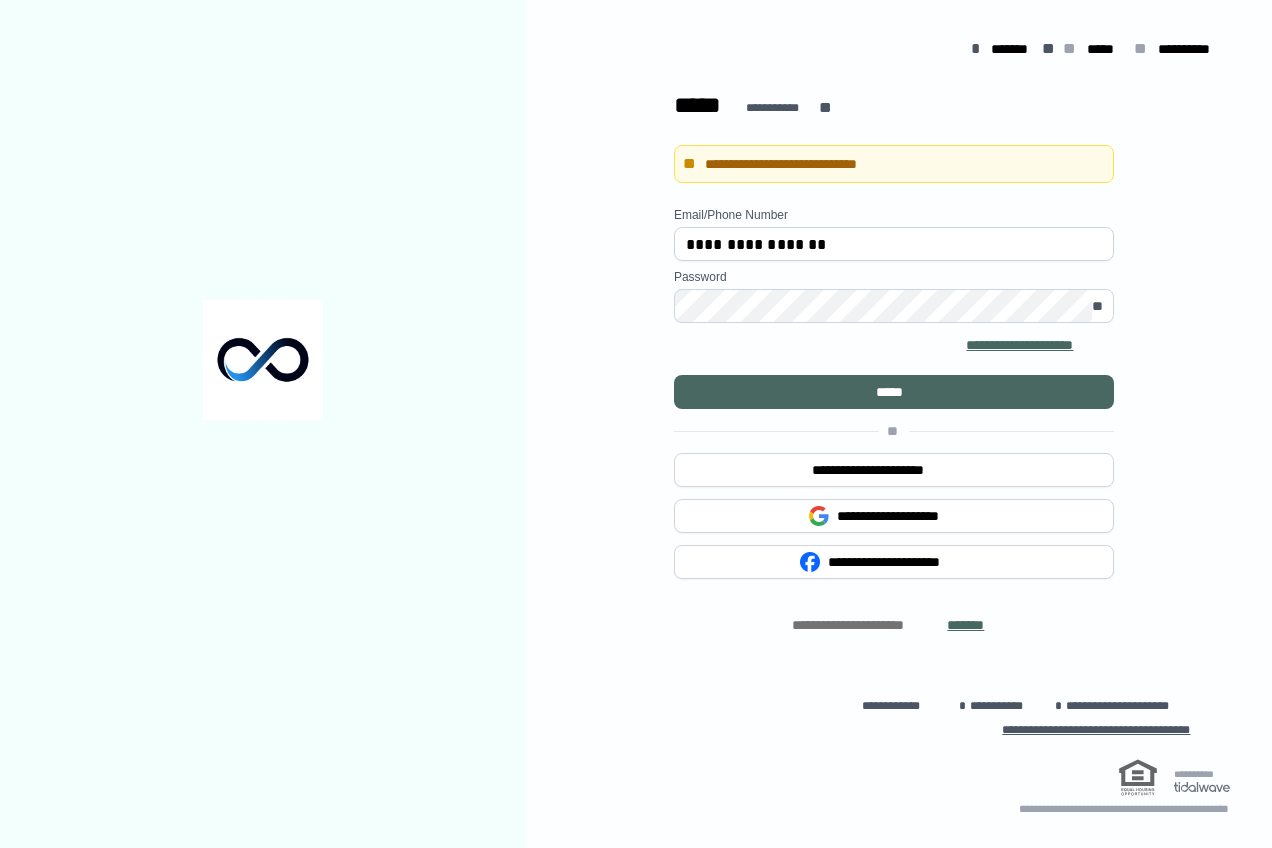 click on "*****" at bounding box center [894, 392] 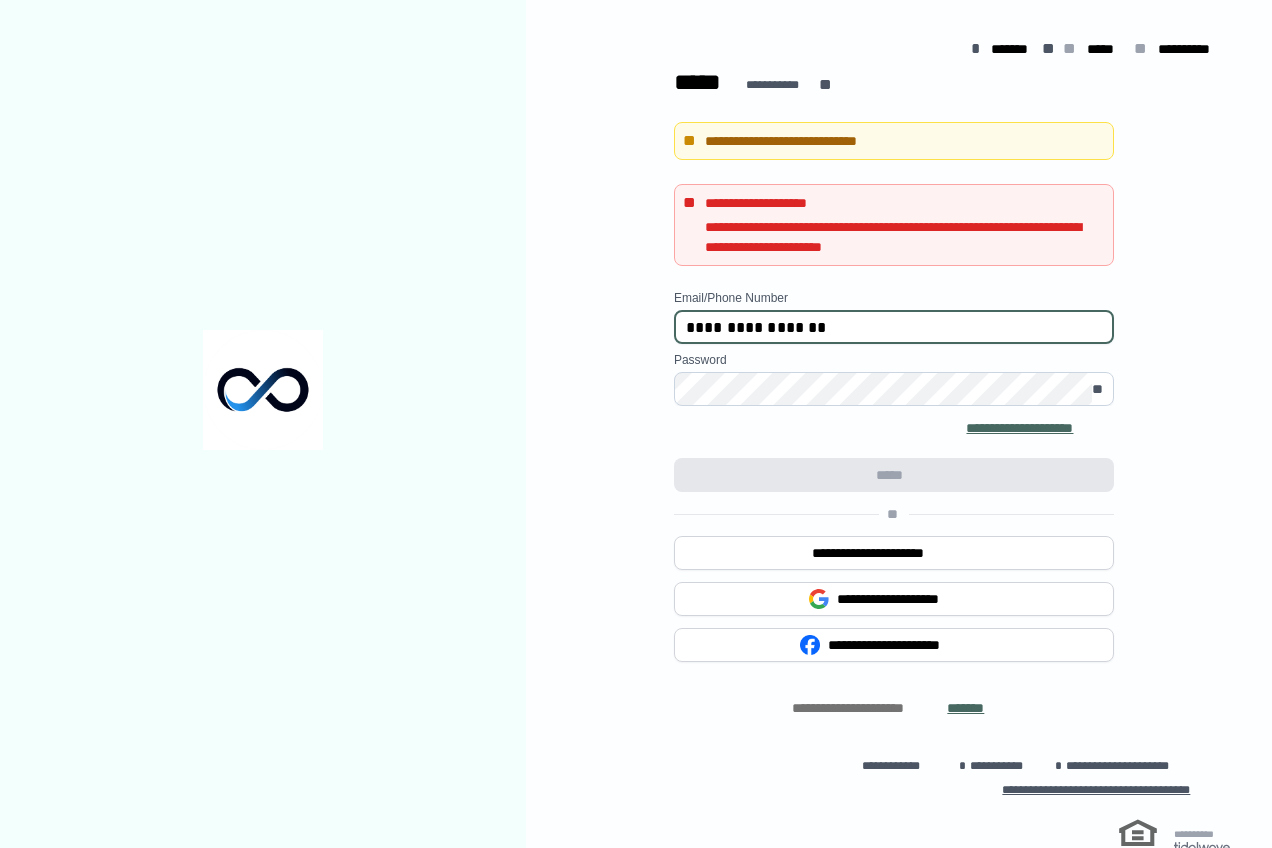 click on "**********" at bounding box center (894, 327) 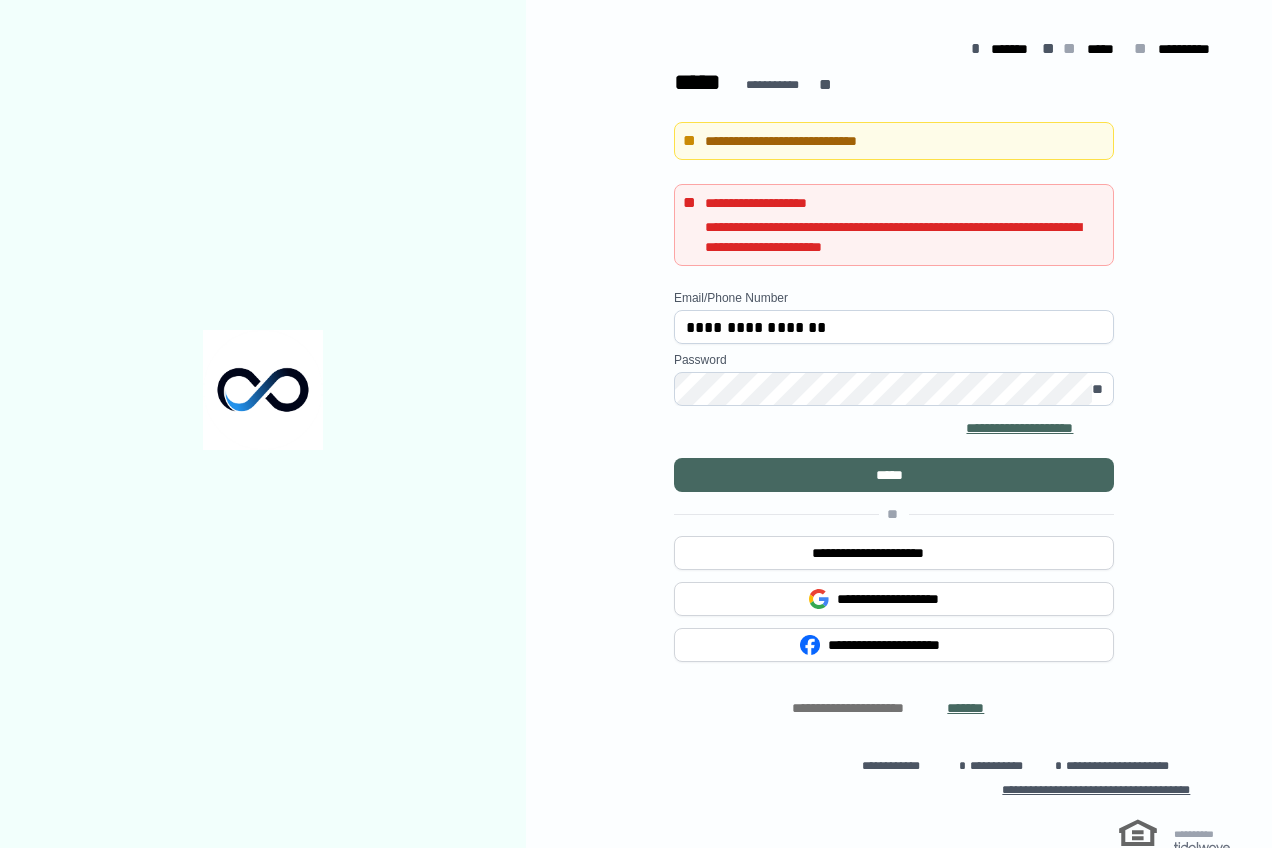 click on "**********" at bounding box center (894, 392) 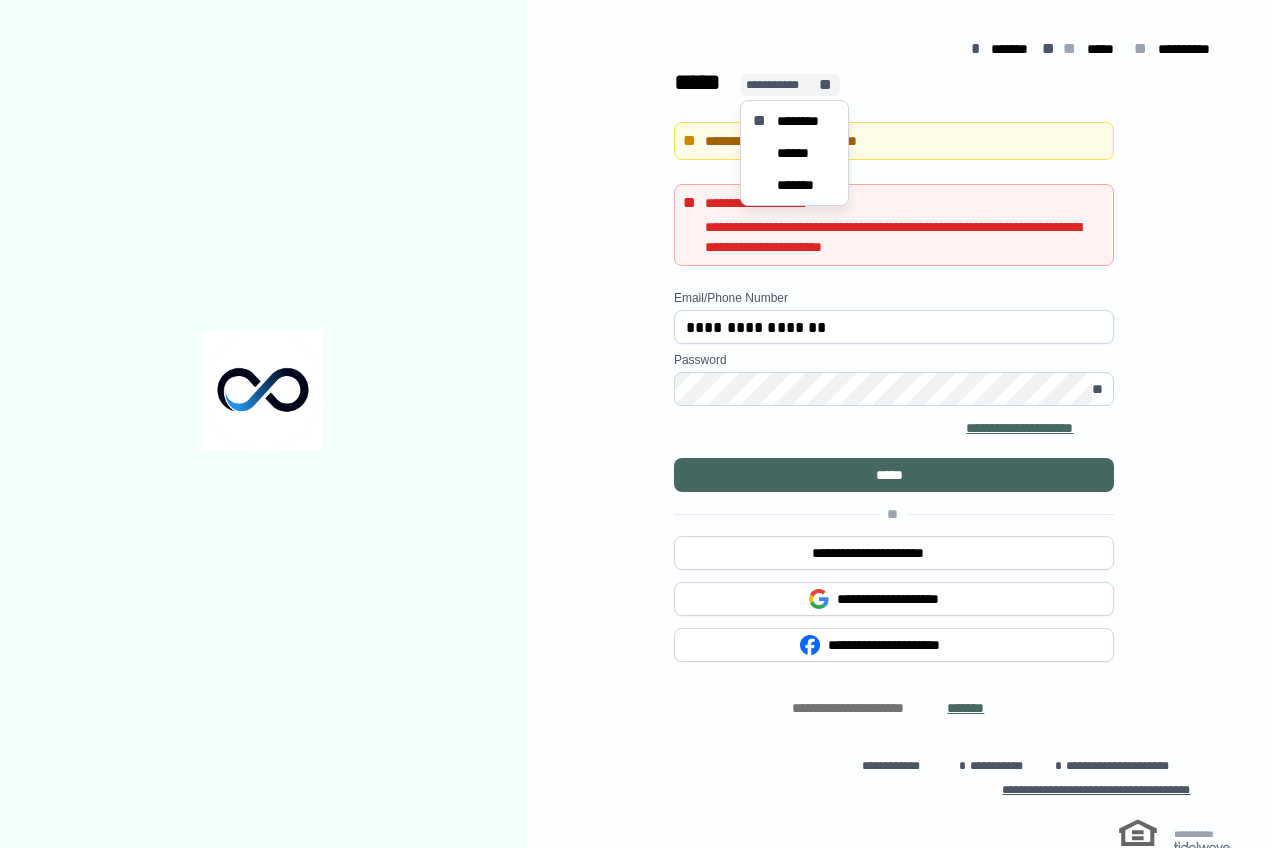 click on "**********" at bounding box center [782, 85] 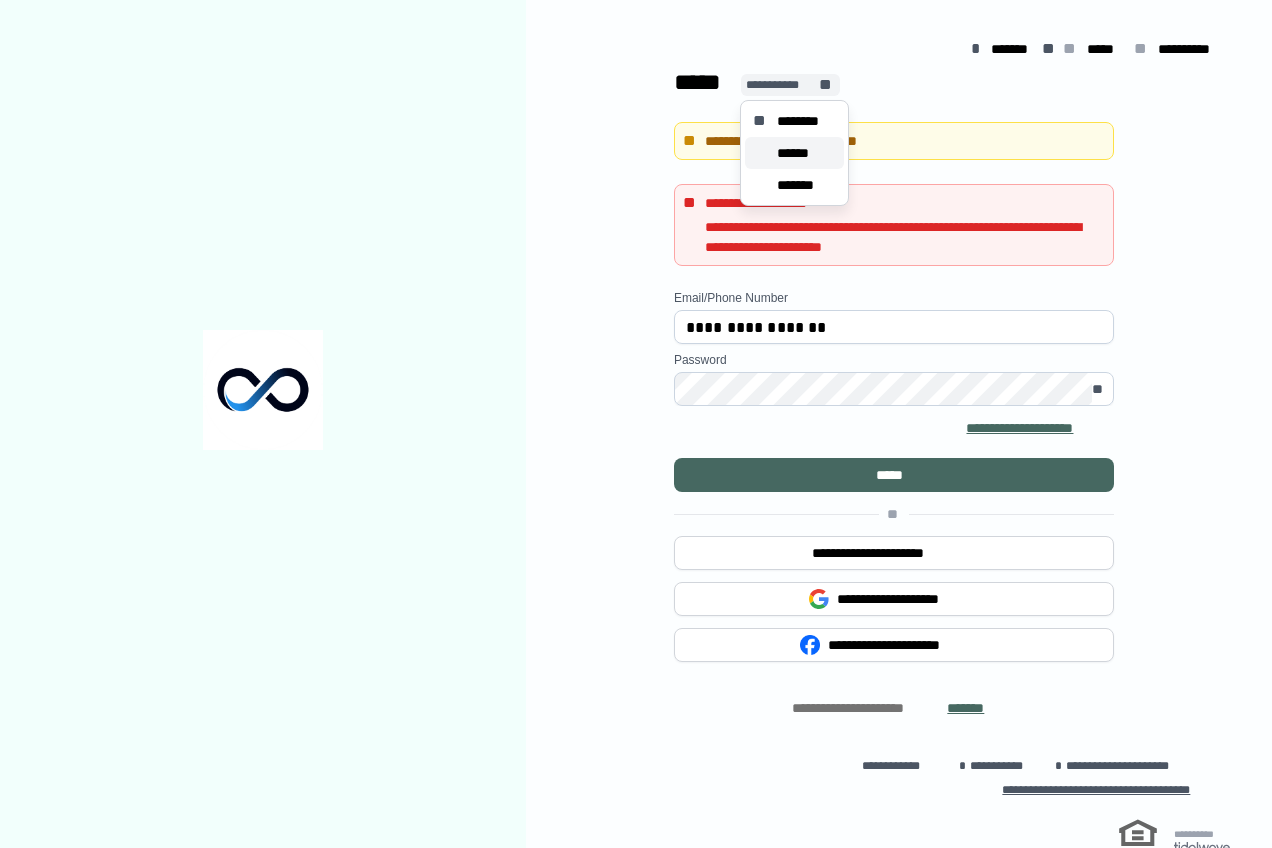 click on "******" at bounding box center [799, 153] 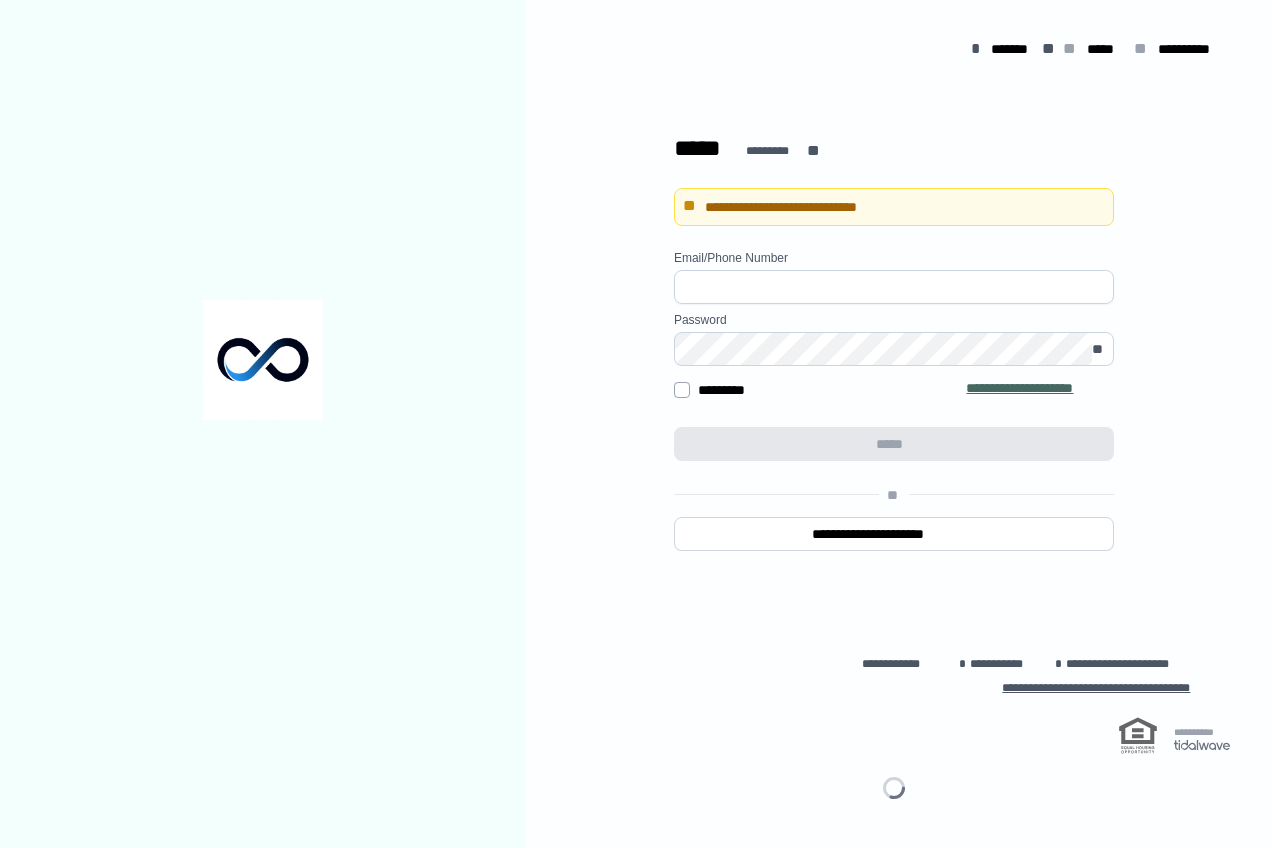 type on "**********" 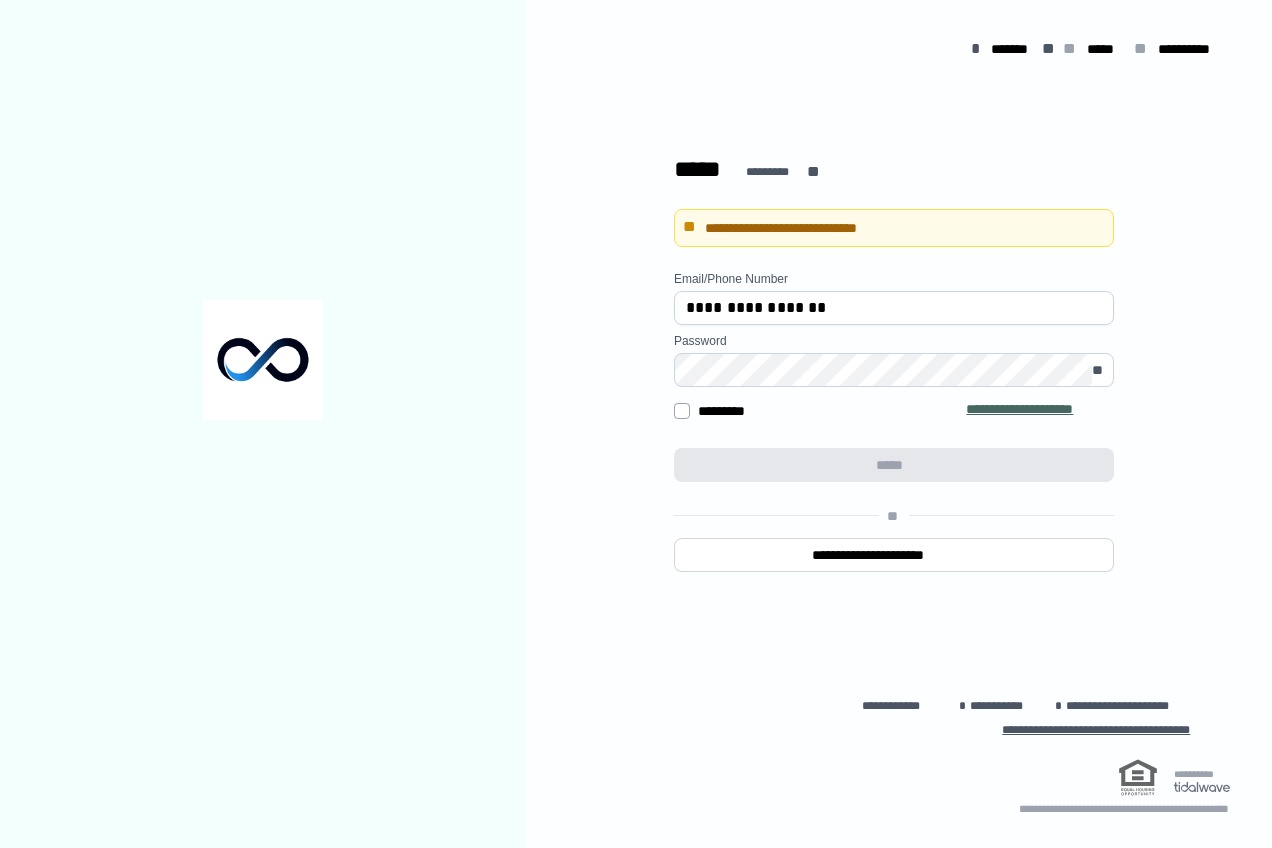 click on "**********" at bounding box center (894, 308) 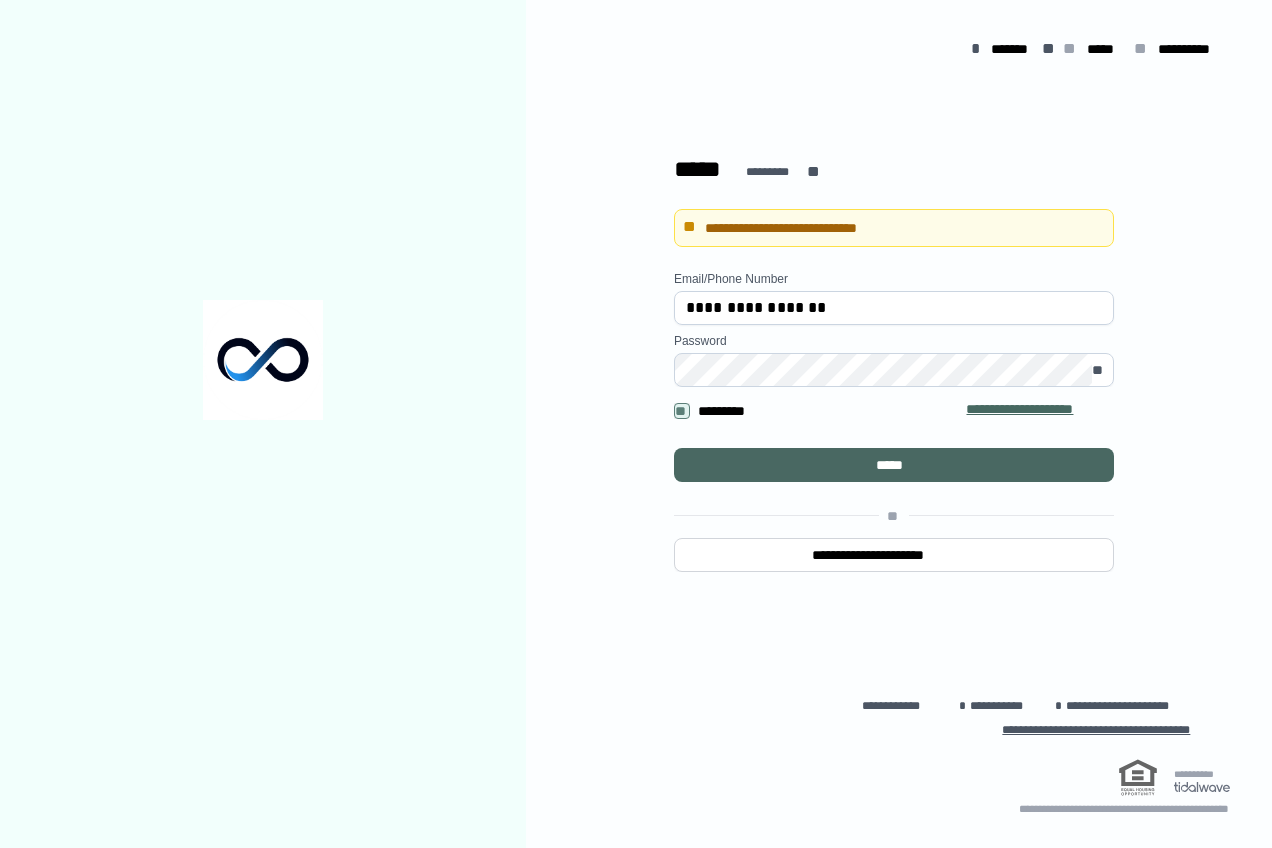 click on "*****" at bounding box center [894, 465] 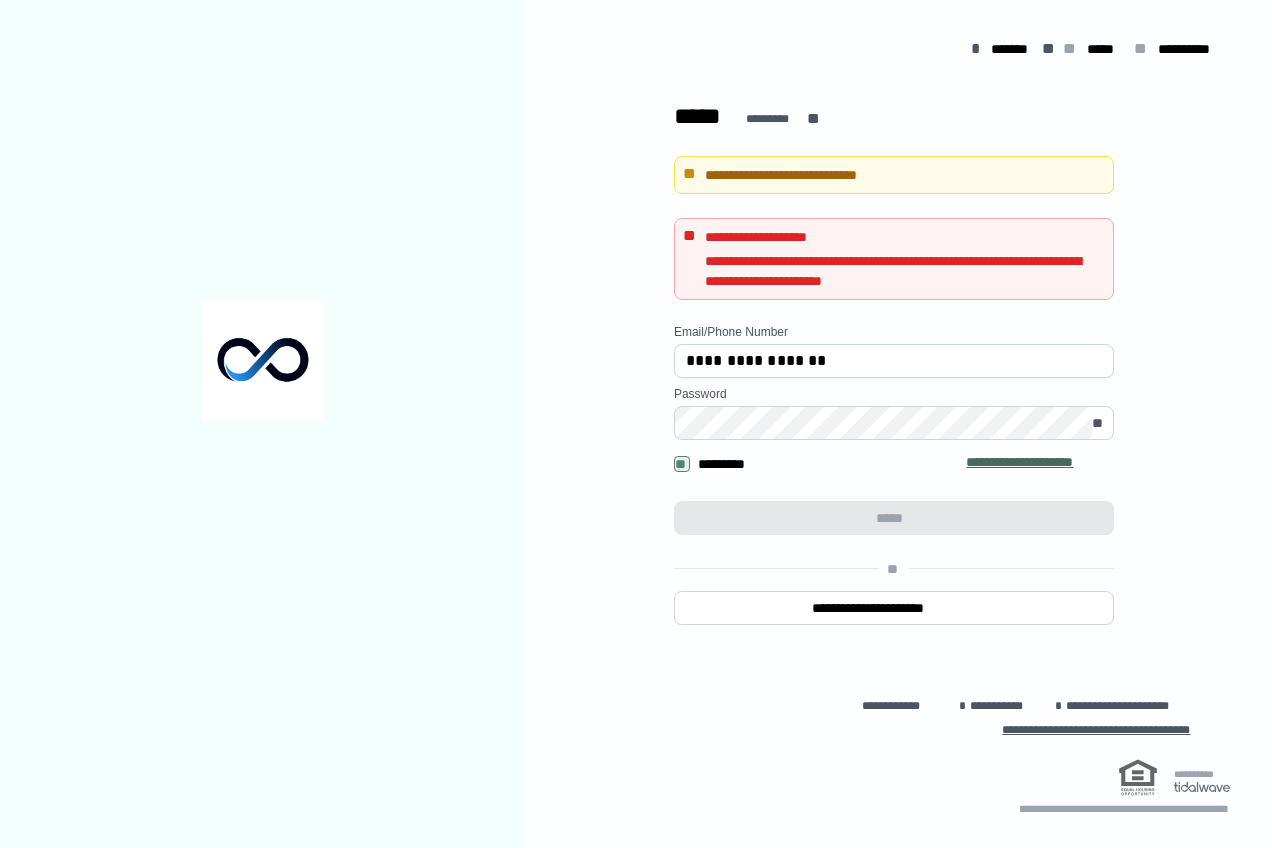 click on "**********" at bounding box center [894, 362] 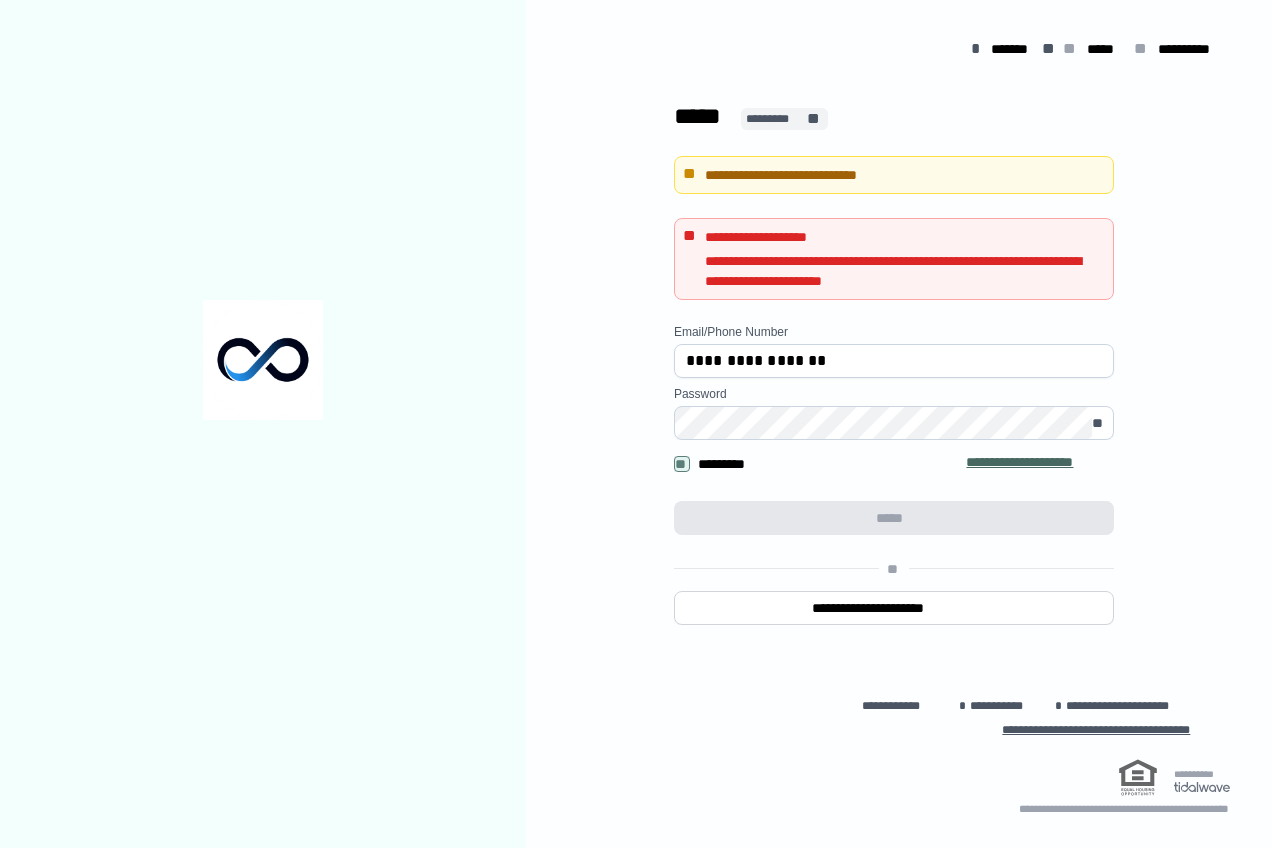 click on "********* **" at bounding box center (784, 119) 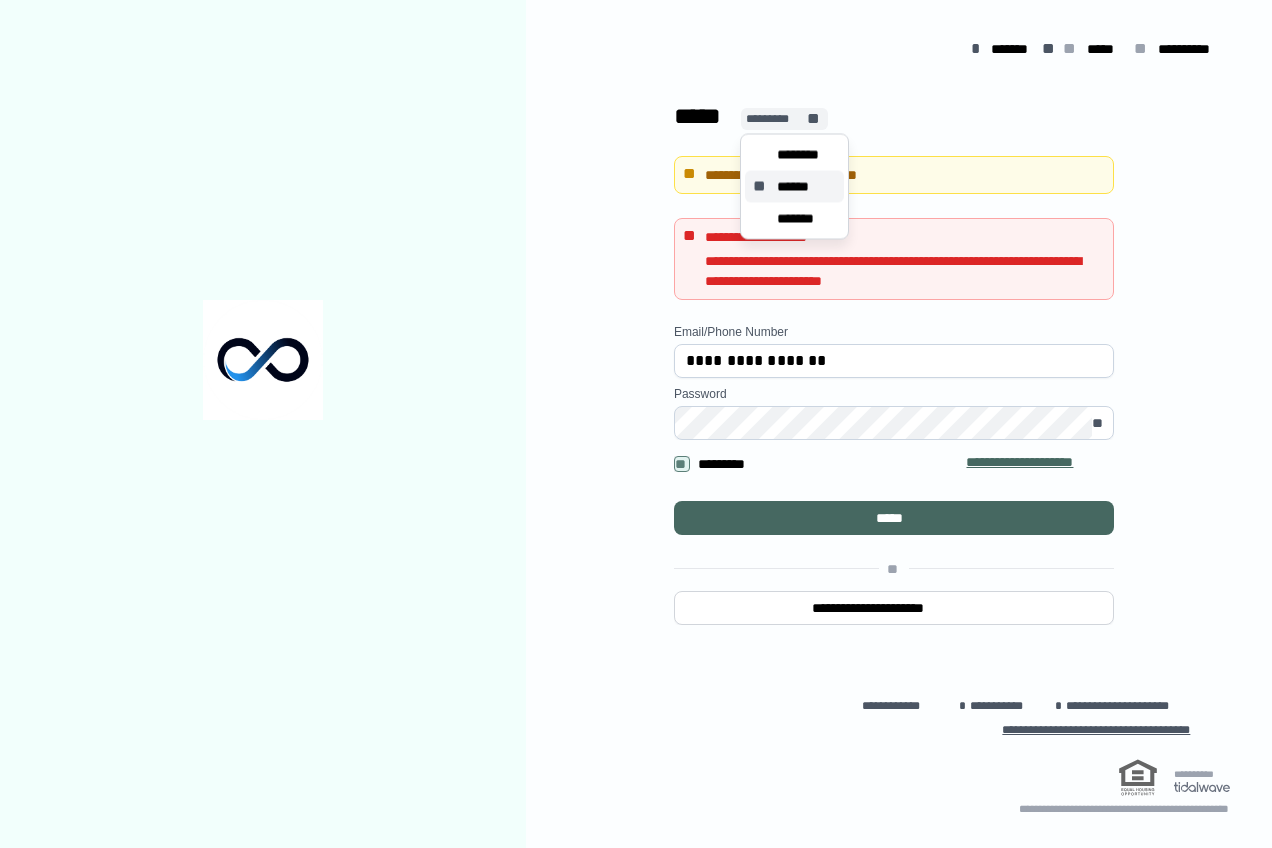 click on "******" at bounding box center [799, 187] 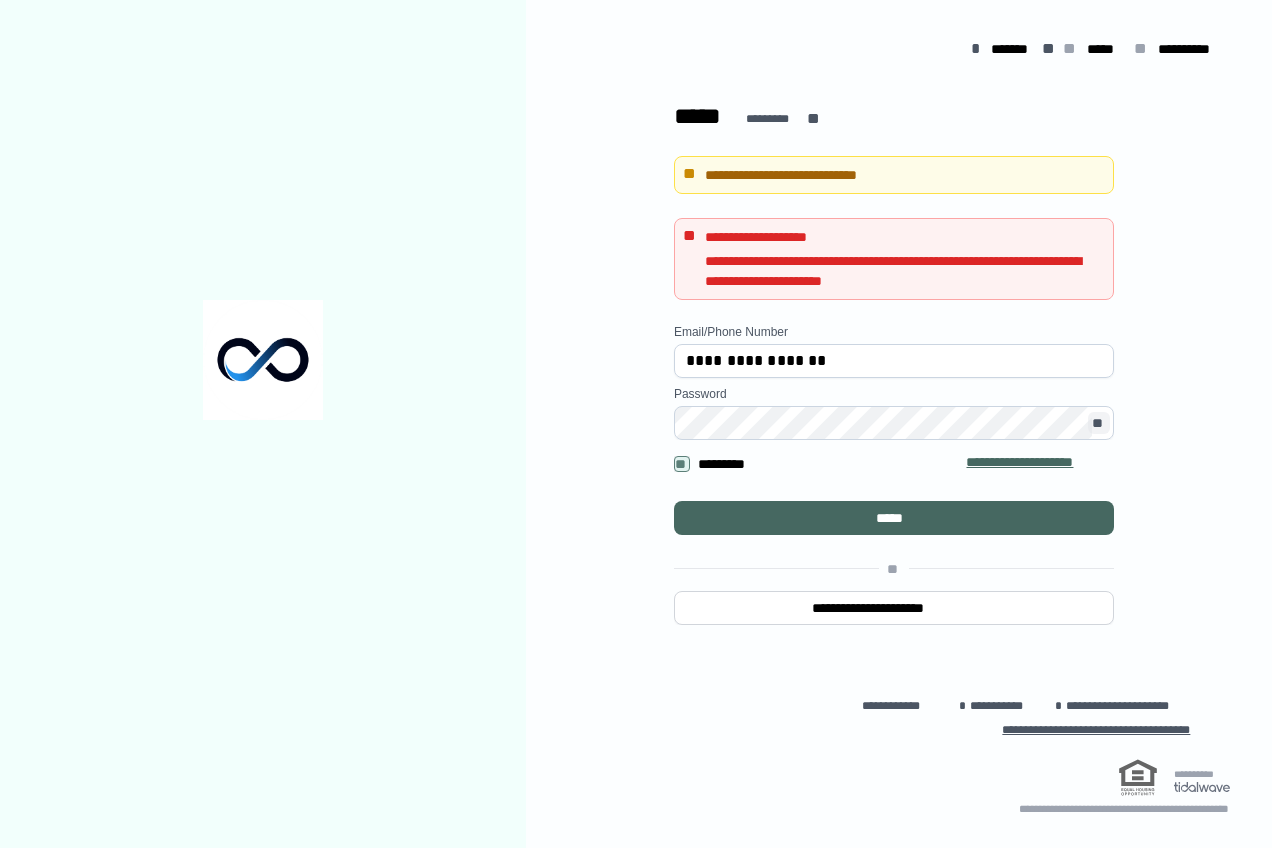 click on "**" at bounding box center (1099, 423) 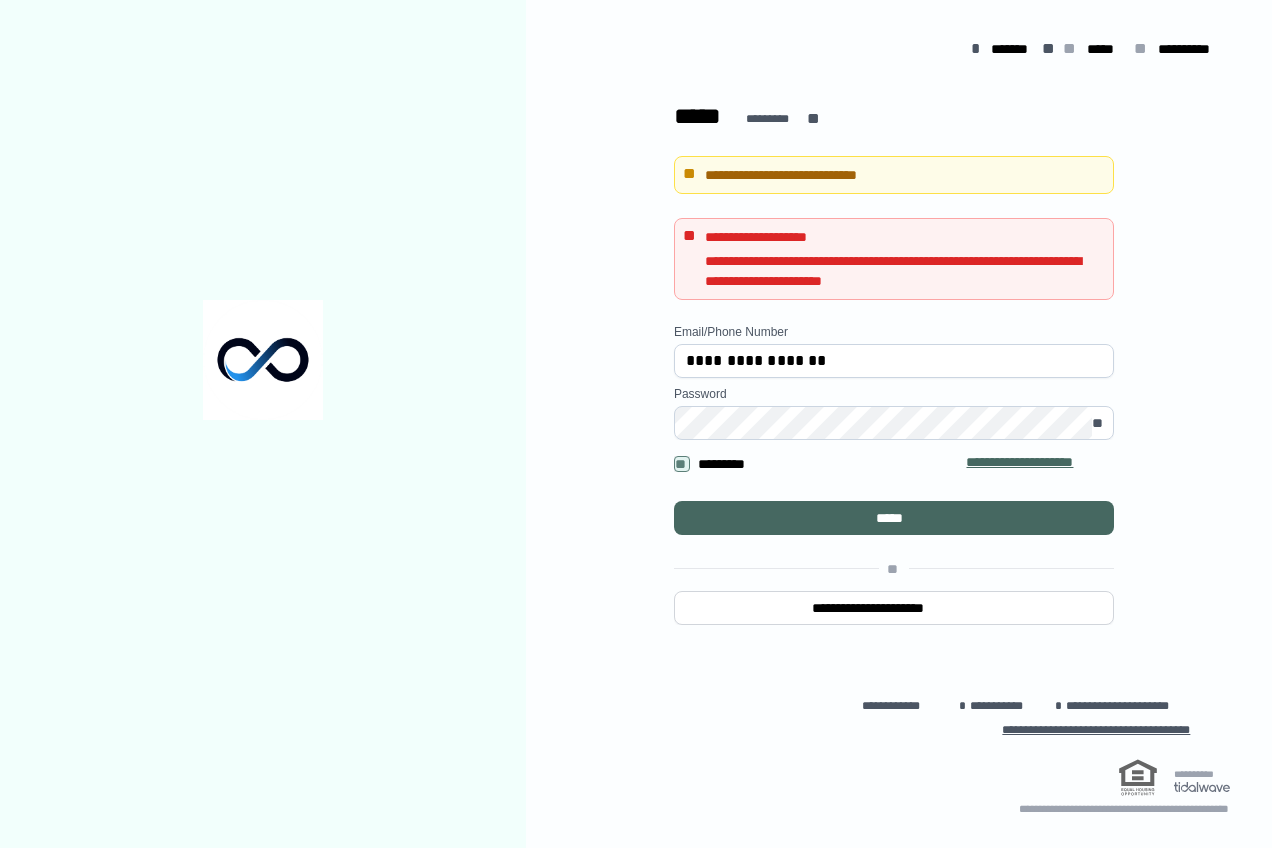 click on "**********" at bounding box center [894, 441] 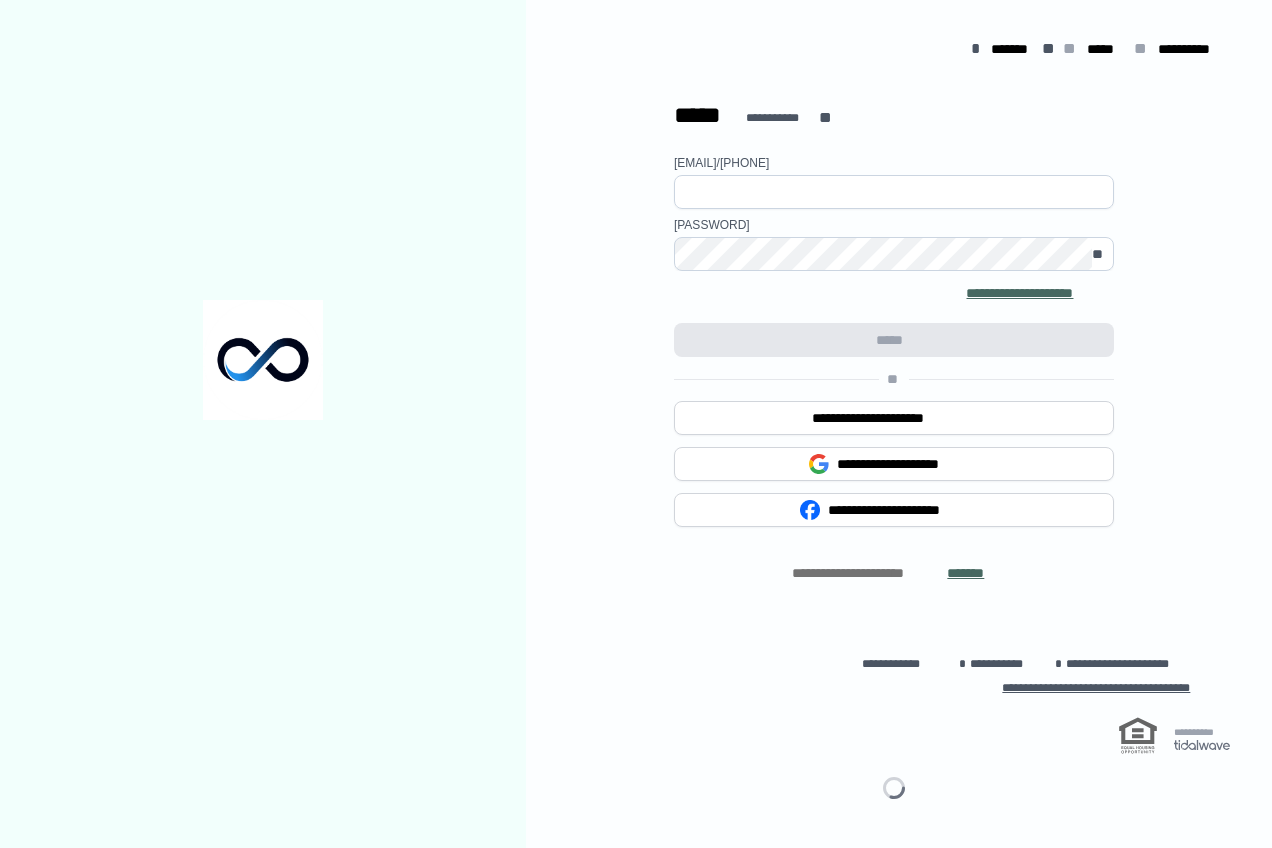 scroll, scrollTop: 0, scrollLeft: 0, axis: both 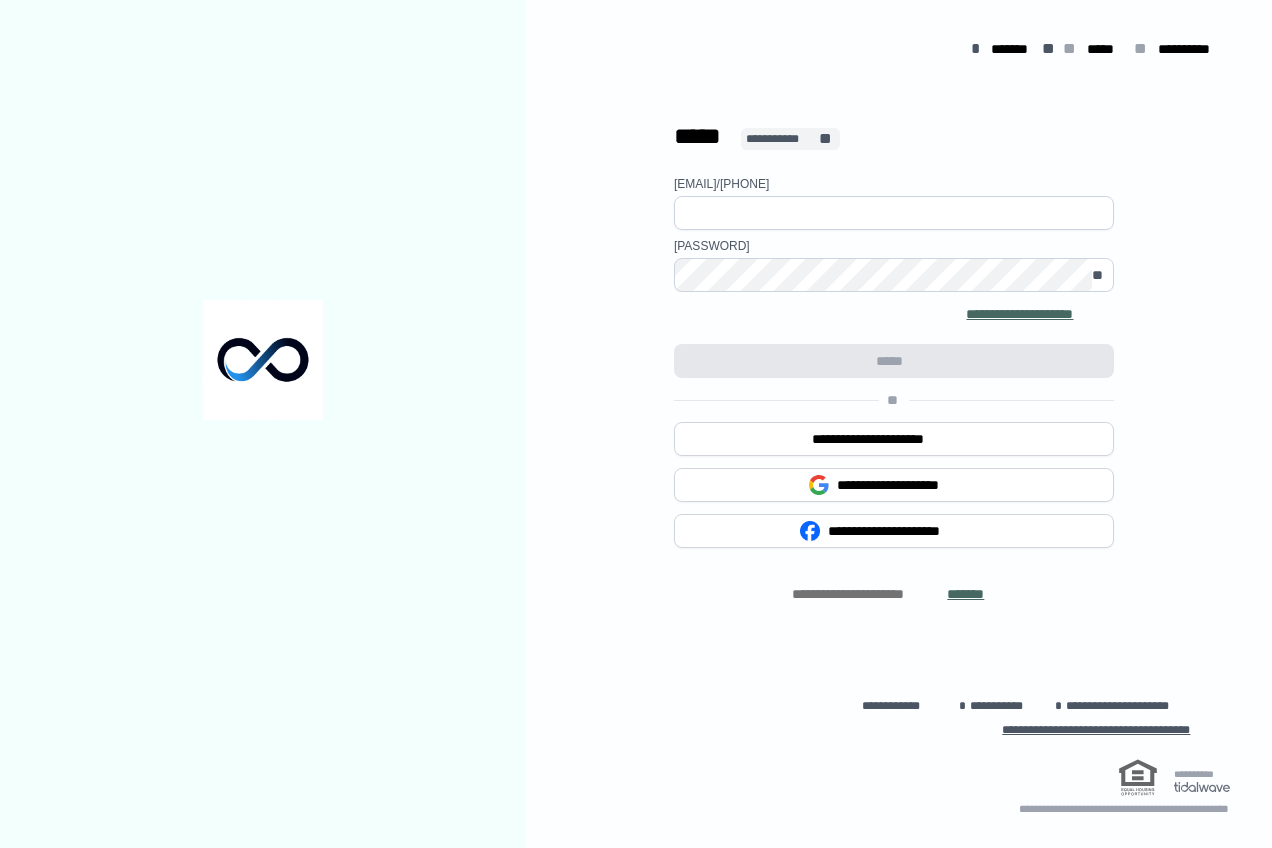type on "**********" 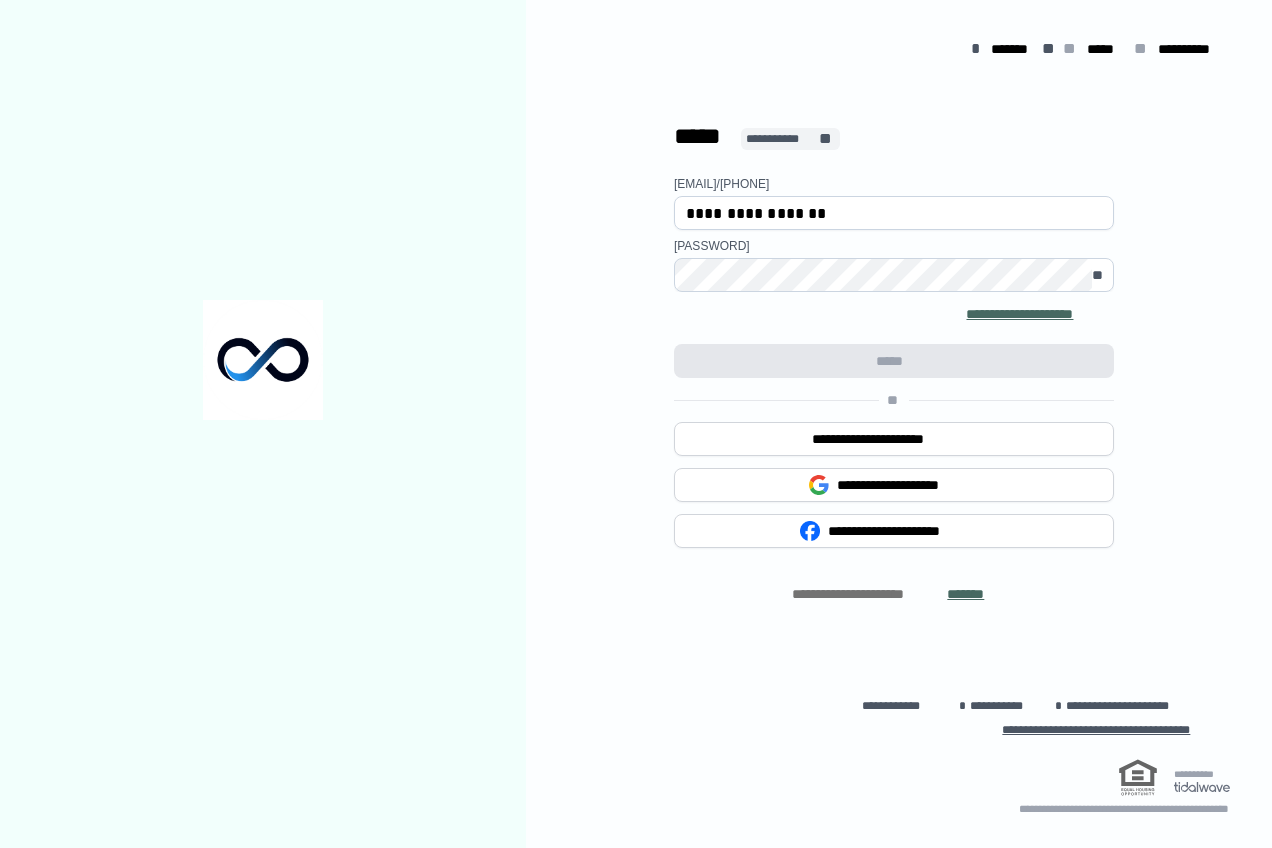 click on "**********" at bounding box center [791, 139] 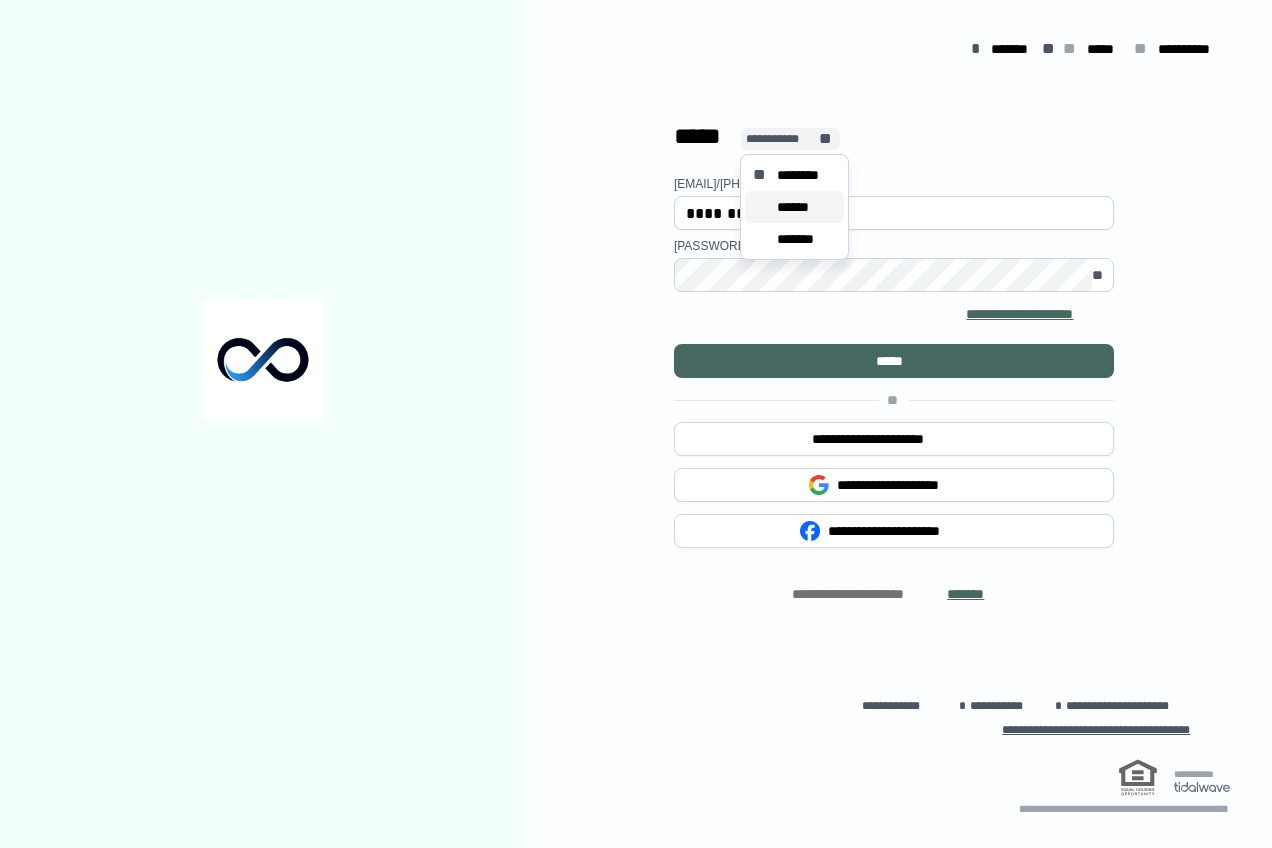 click on "******" at bounding box center (794, 207) 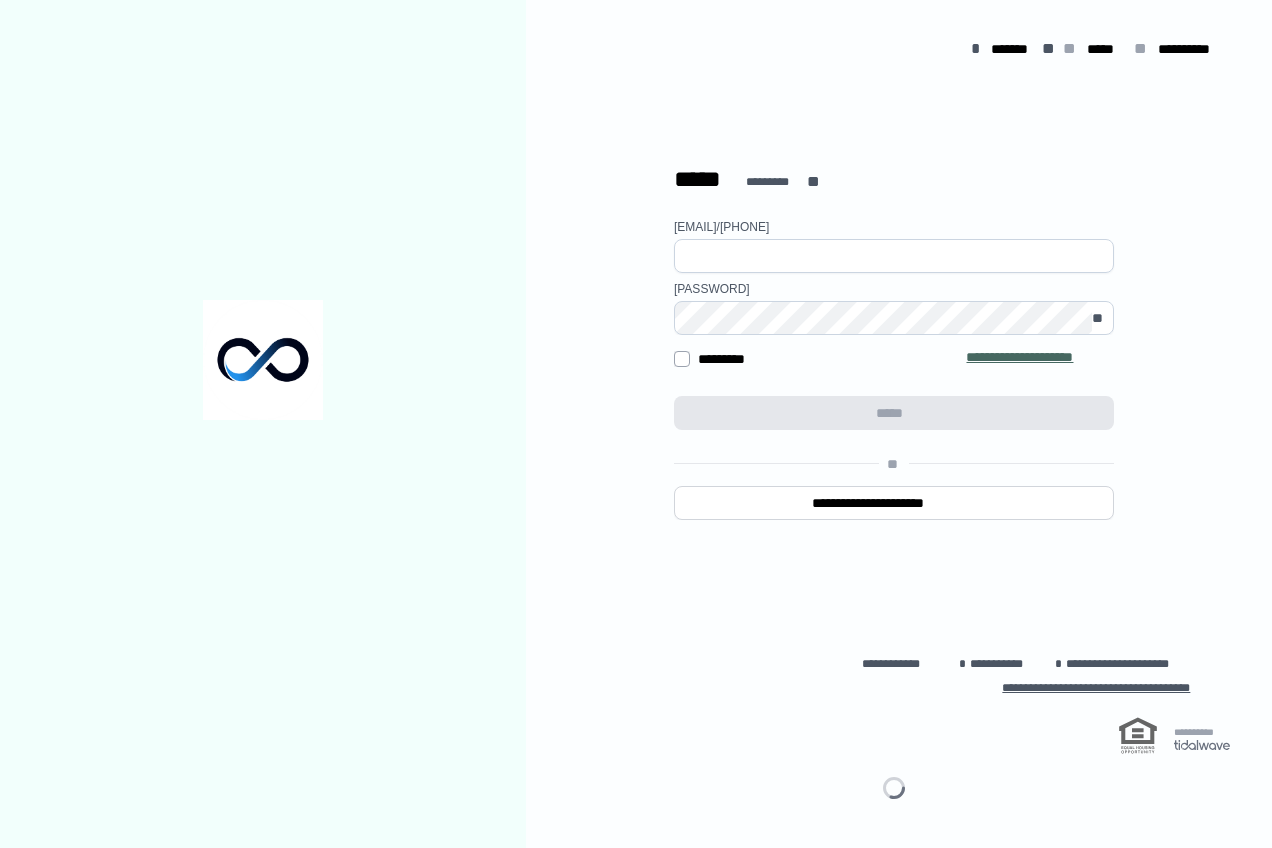 type on "**********" 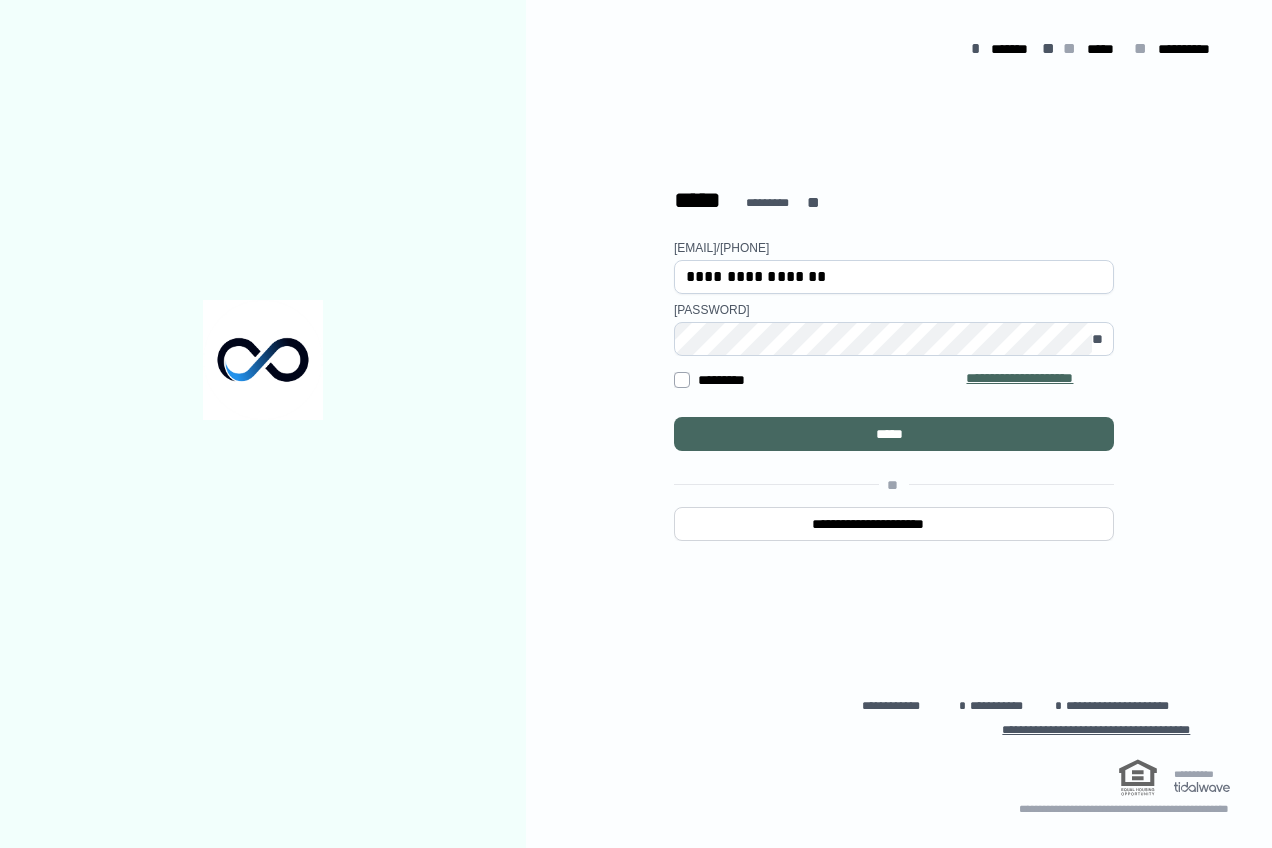 click on "**********" at bounding box center [894, 390] 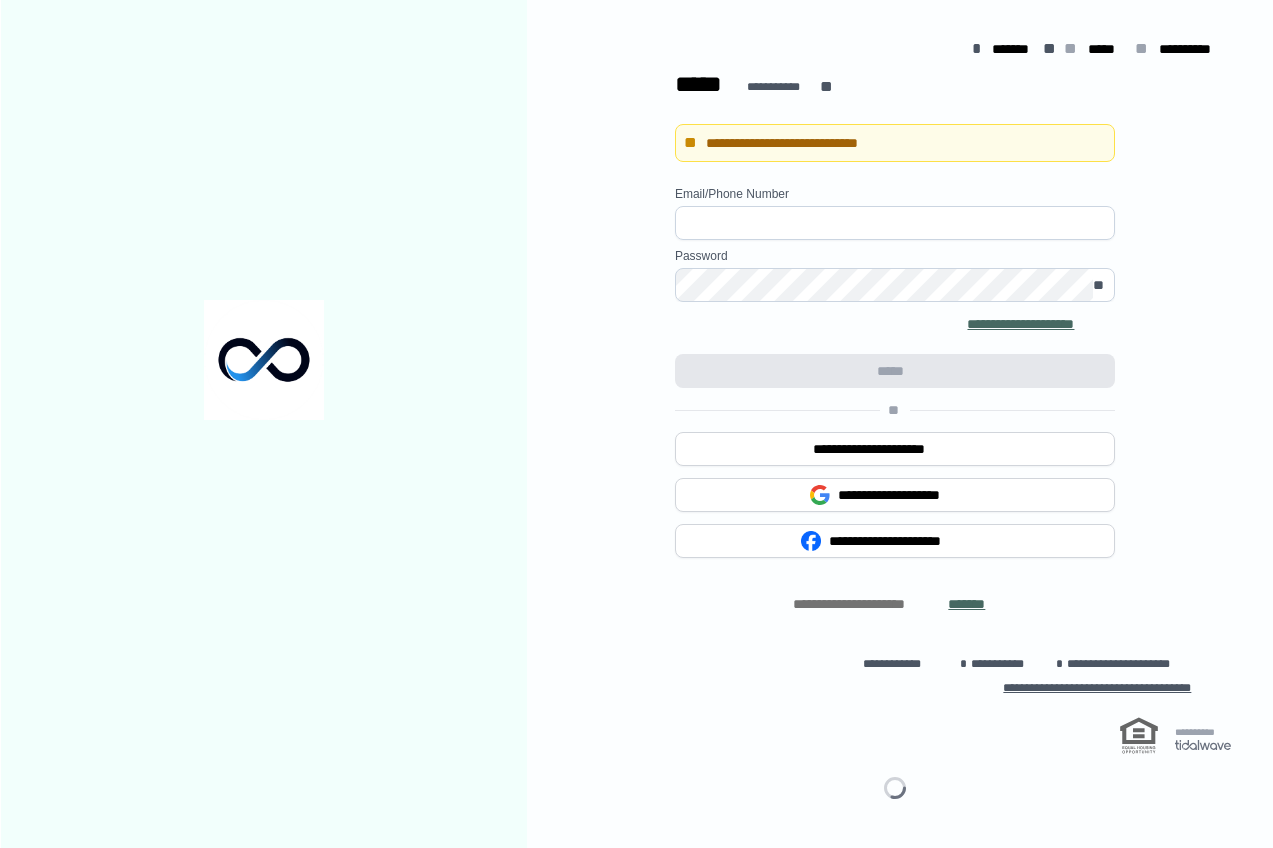 scroll, scrollTop: 0, scrollLeft: 0, axis: both 